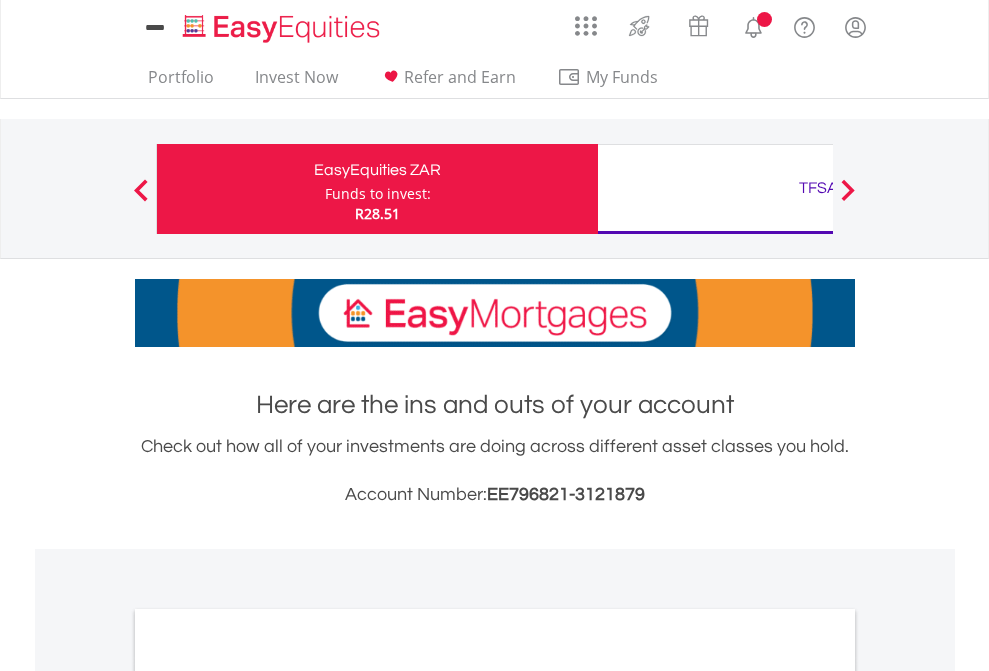 scroll, scrollTop: 0, scrollLeft: 0, axis: both 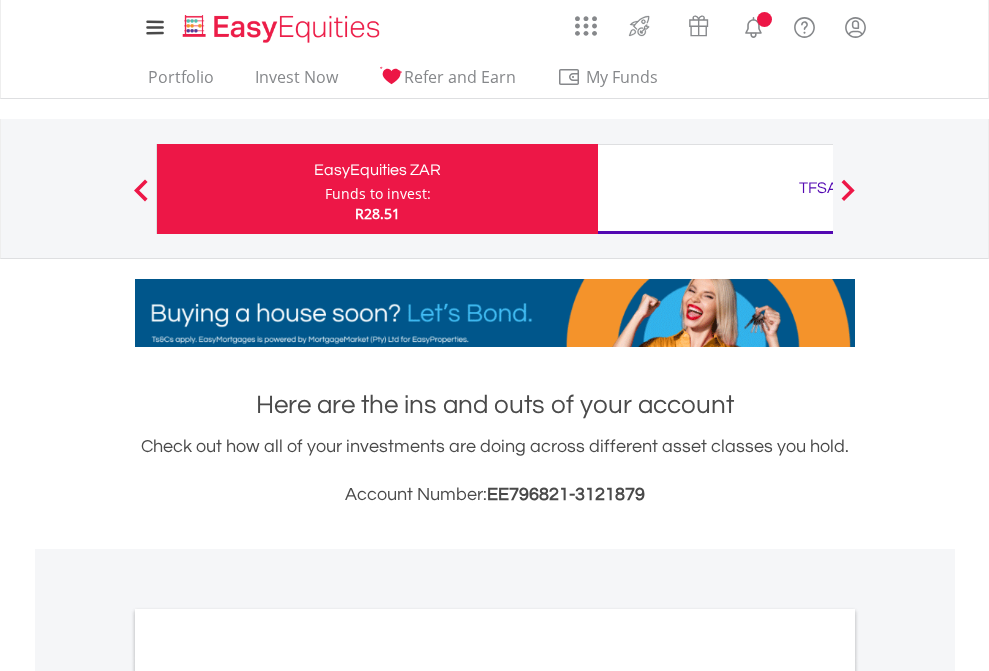 click on "Funds to invest:" at bounding box center (378, 194) 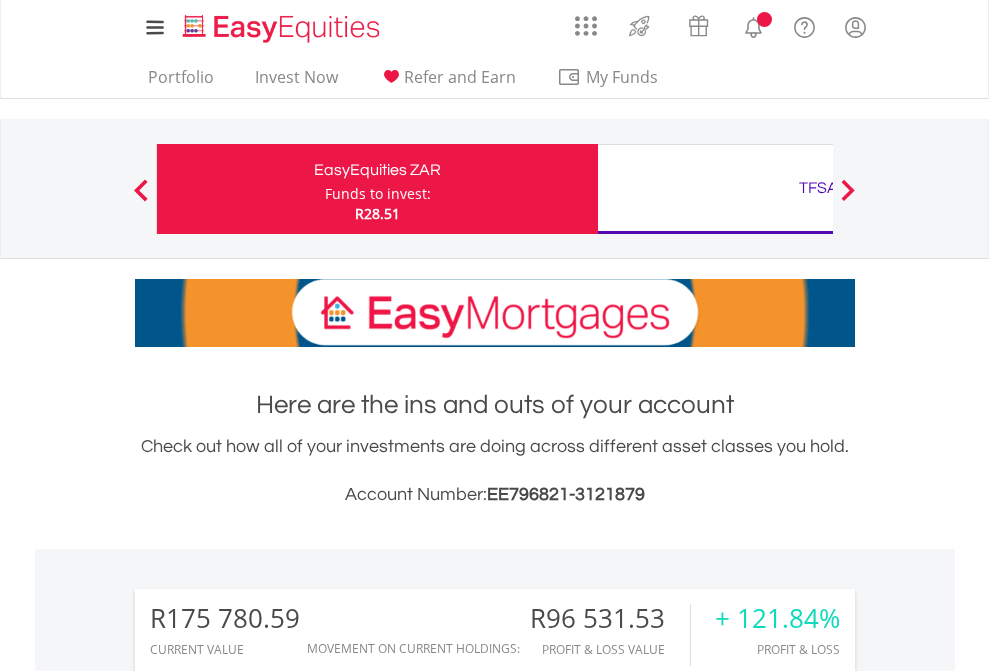 scroll, scrollTop: 999808, scrollLeft: 999687, axis: both 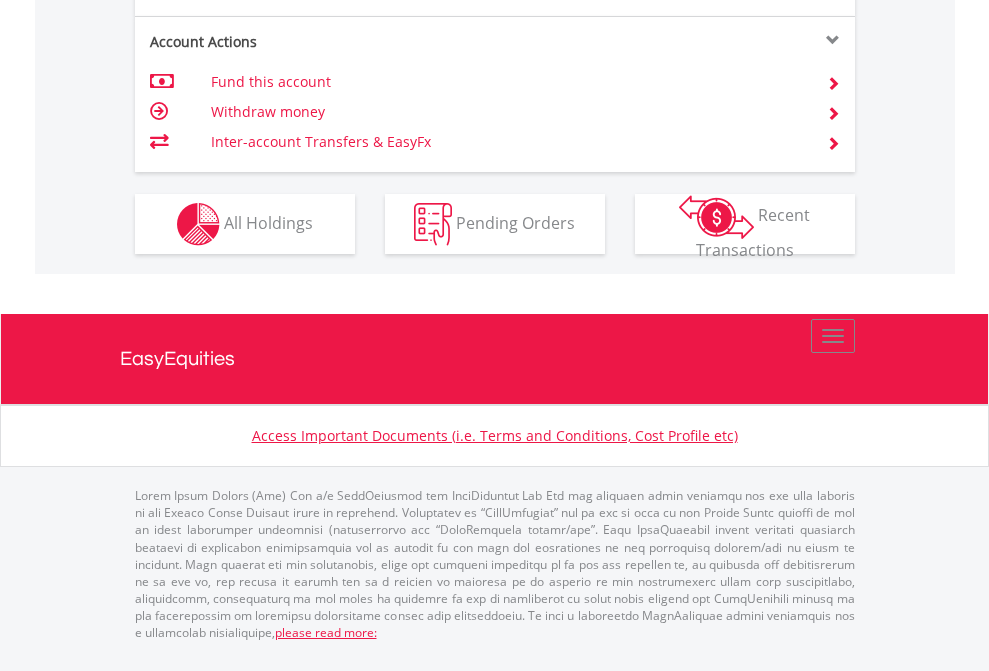 click on "Investment types" at bounding box center [706, -337] 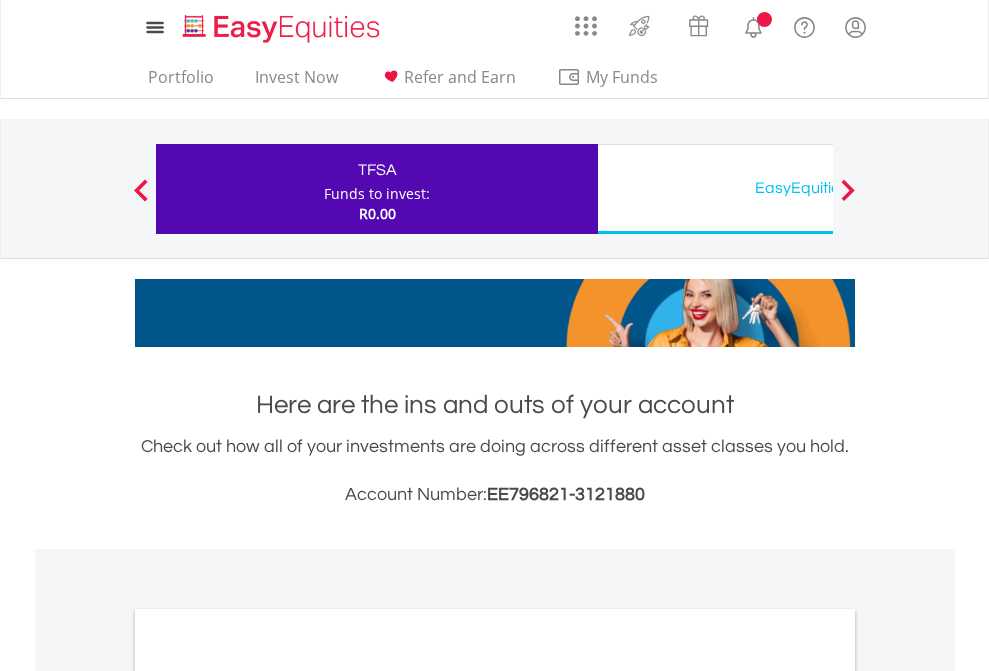 scroll, scrollTop: 0, scrollLeft: 0, axis: both 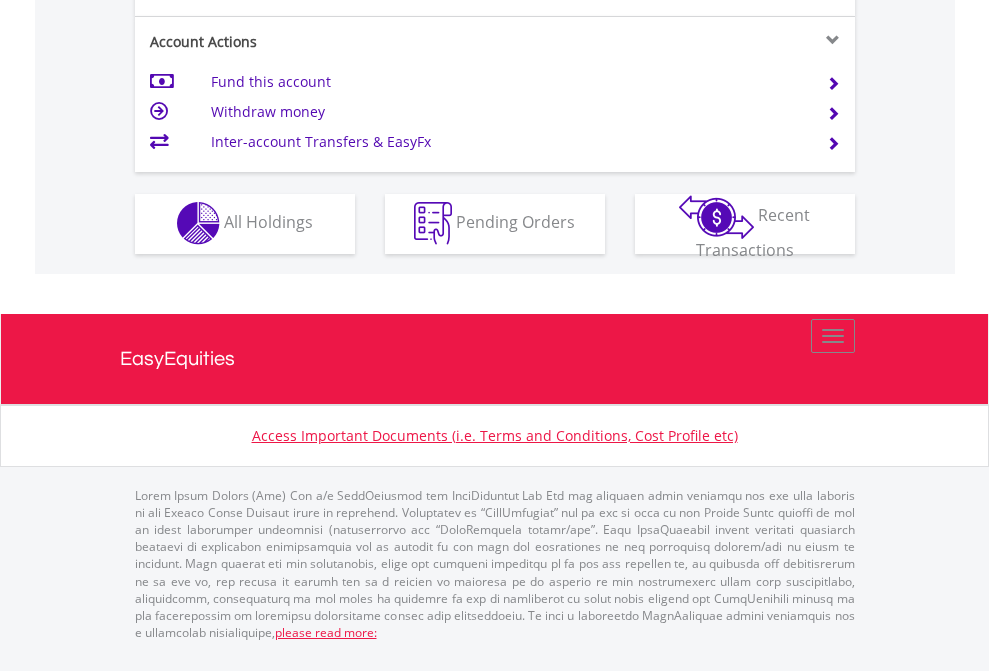 click on "Investment types" at bounding box center (706, -353) 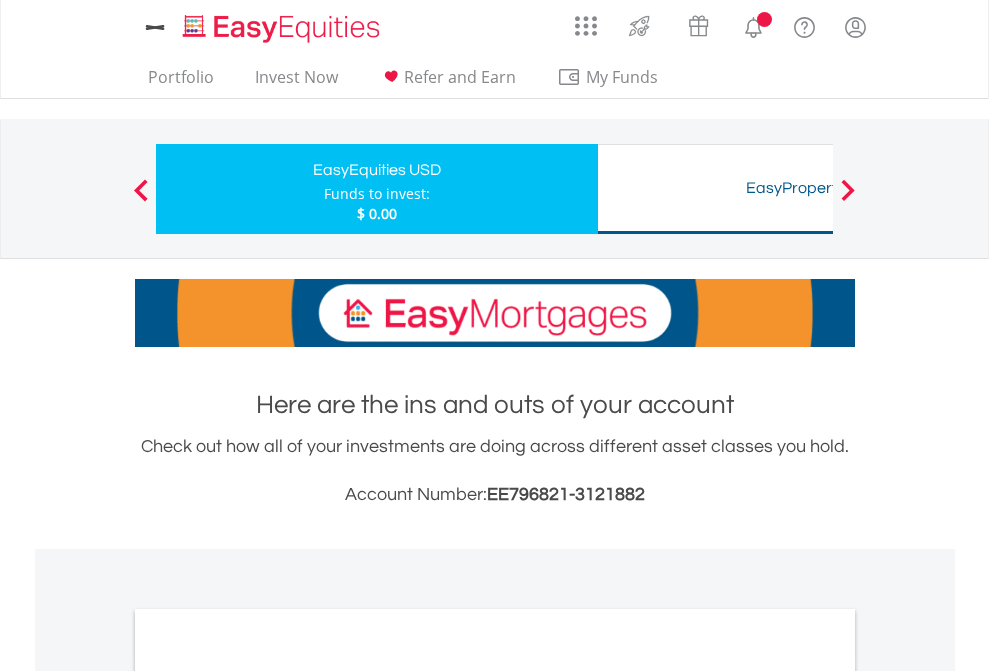 scroll, scrollTop: 0, scrollLeft: 0, axis: both 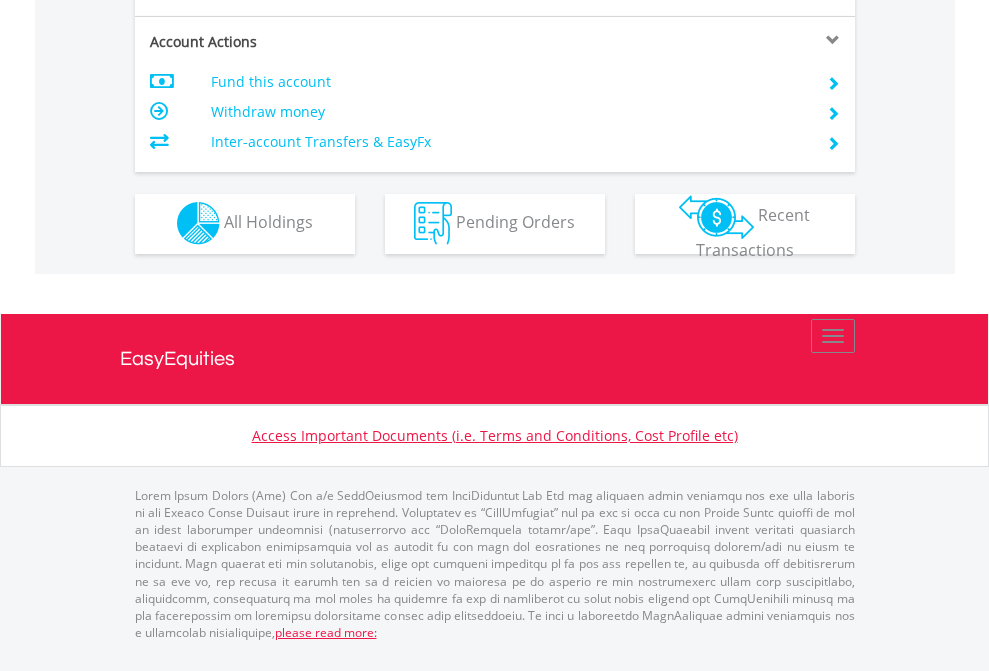 click on "Investment types" at bounding box center (706, -353) 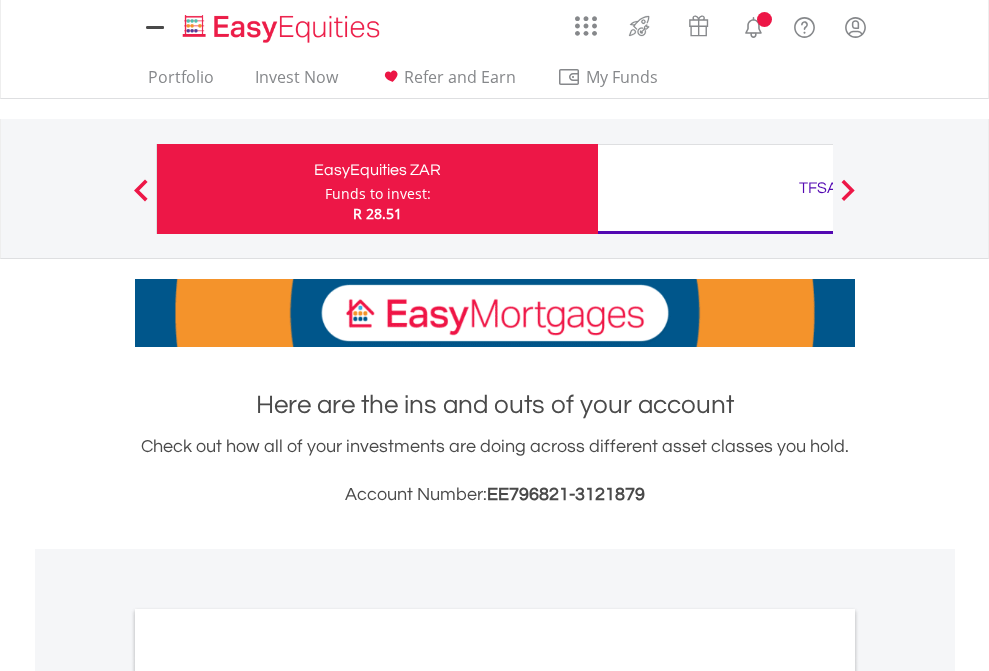 scroll, scrollTop: 0, scrollLeft: 0, axis: both 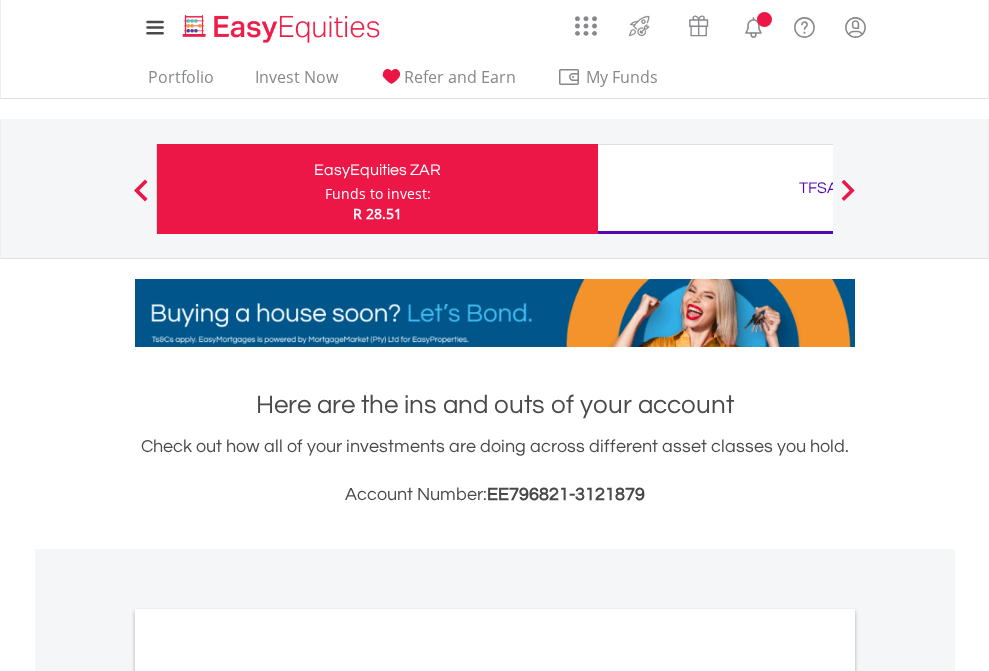 click on "All Holdings" at bounding box center (268, 1096) 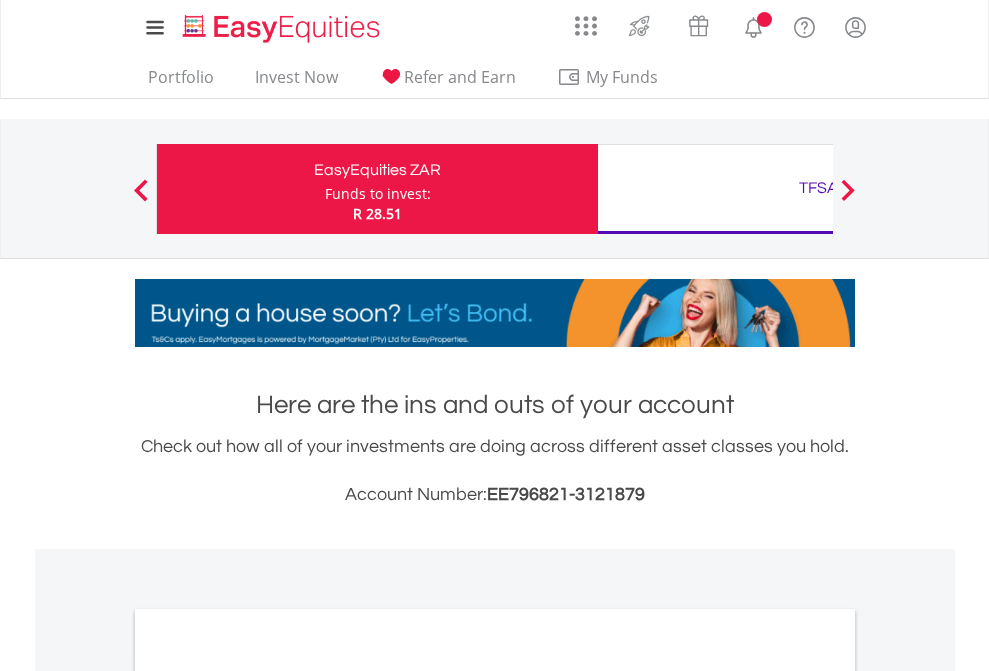 scroll, scrollTop: 1202, scrollLeft: 0, axis: vertical 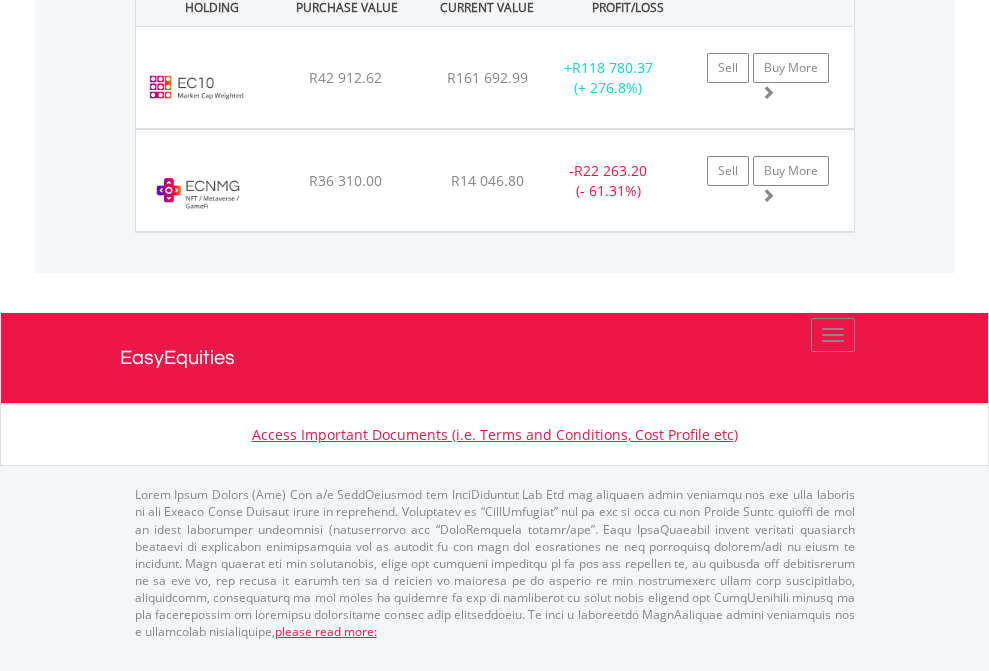 click on "TFSA" at bounding box center [818, -1522] 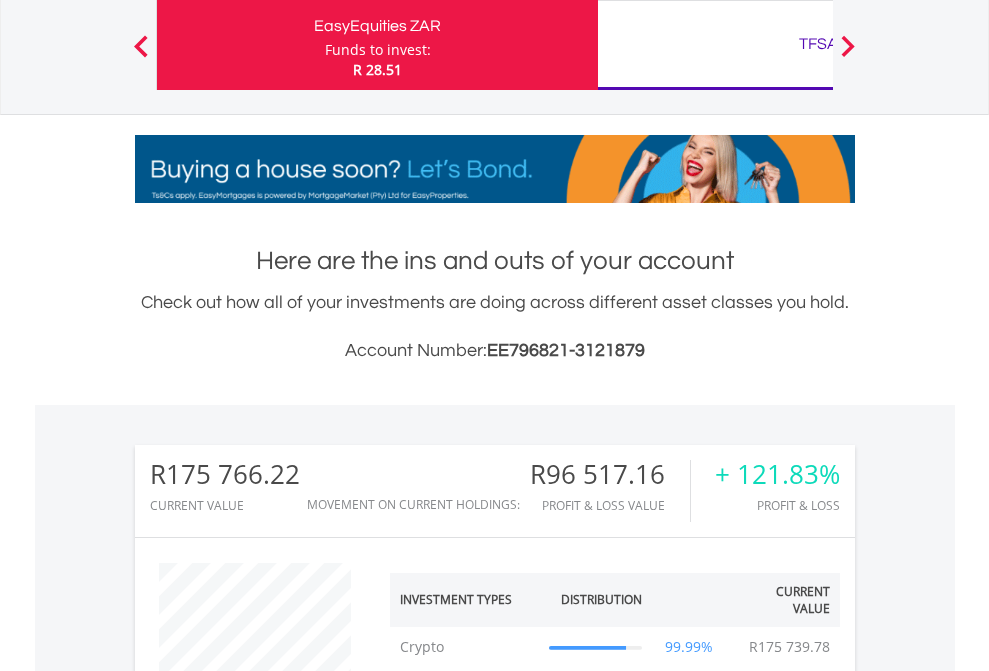 scroll, scrollTop: 999808, scrollLeft: 999687, axis: both 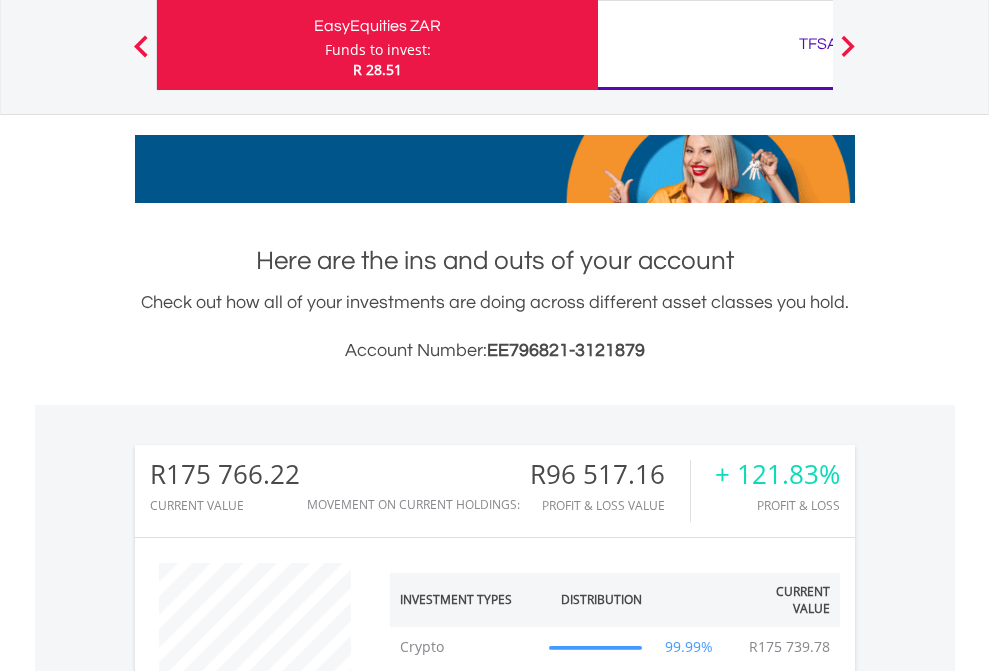click on "All Holdings" at bounding box center [268, 1402] 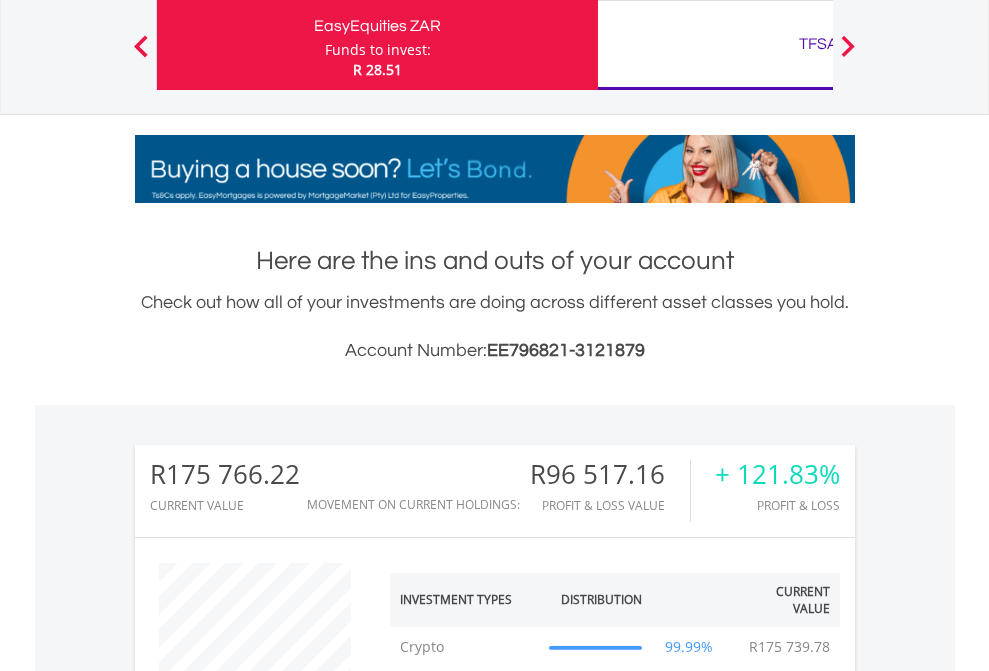 scroll, scrollTop: 1573, scrollLeft: 0, axis: vertical 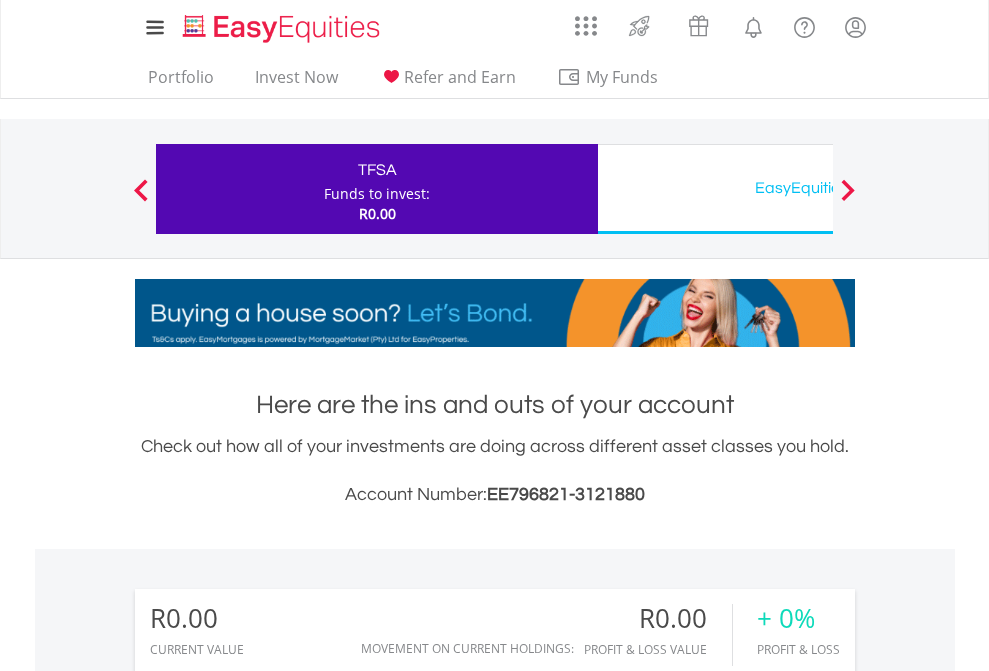 click on "EasyEquities USD" at bounding box center [818, 188] 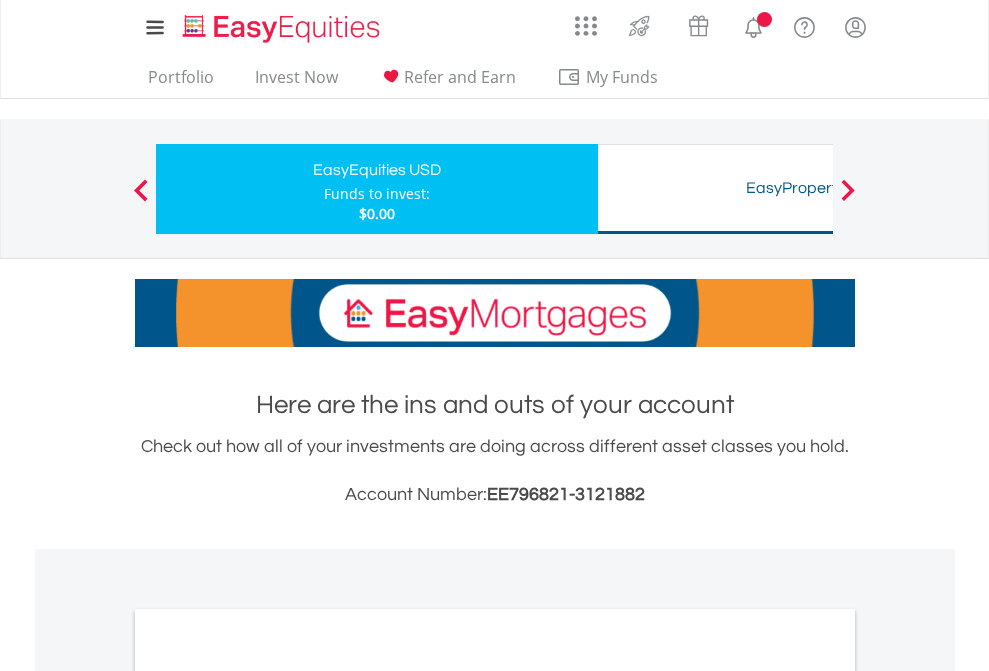 scroll, scrollTop: 1202, scrollLeft: 0, axis: vertical 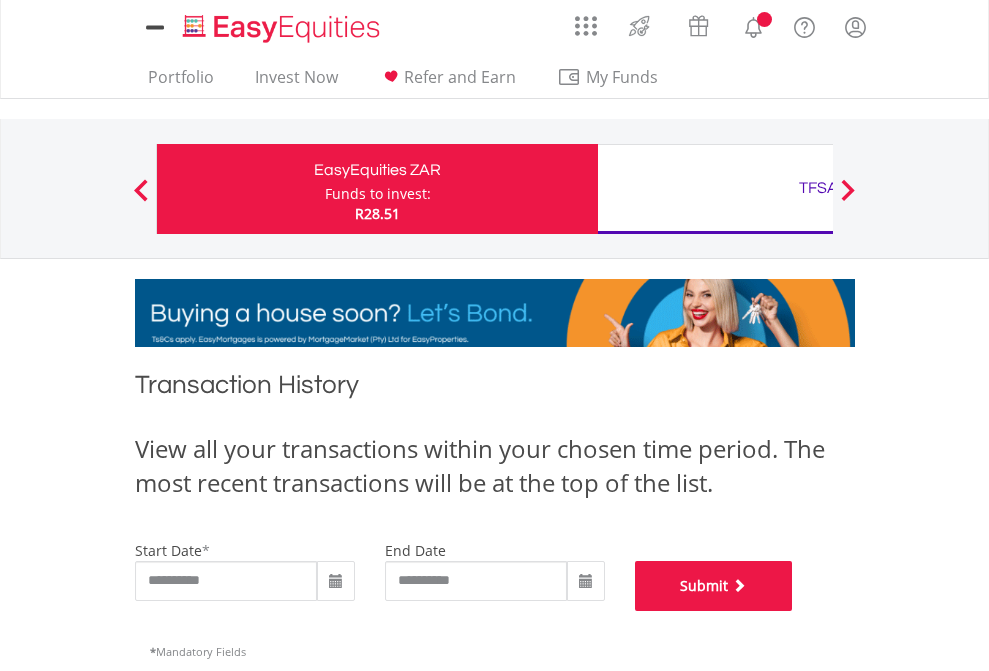 click on "Submit" at bounding box center (714, 586) 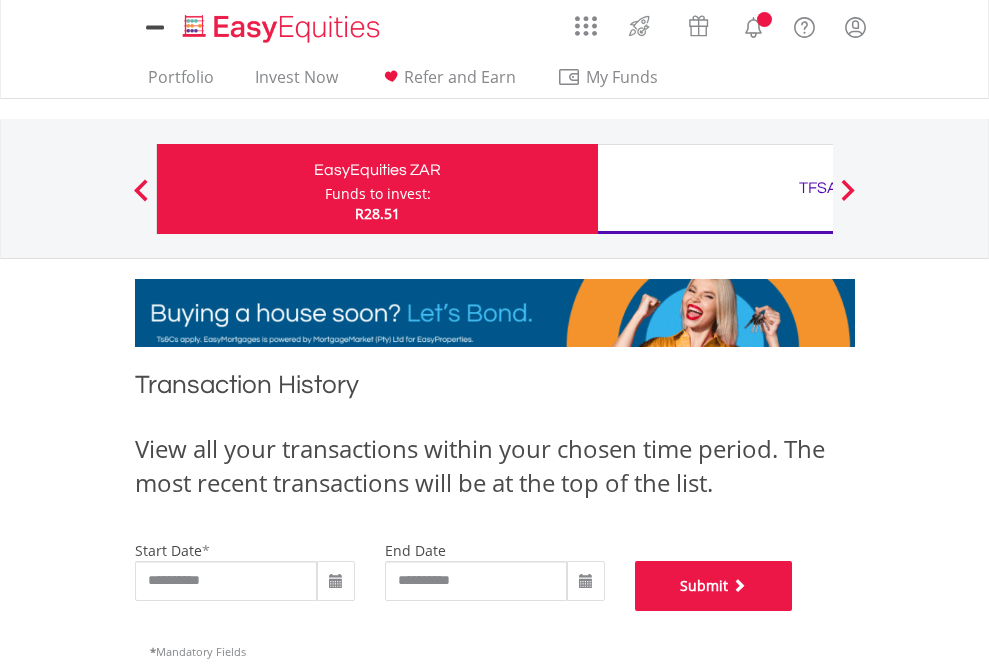 scroll, scrollTop: 811, scrollLeft: 0, axis: vertical 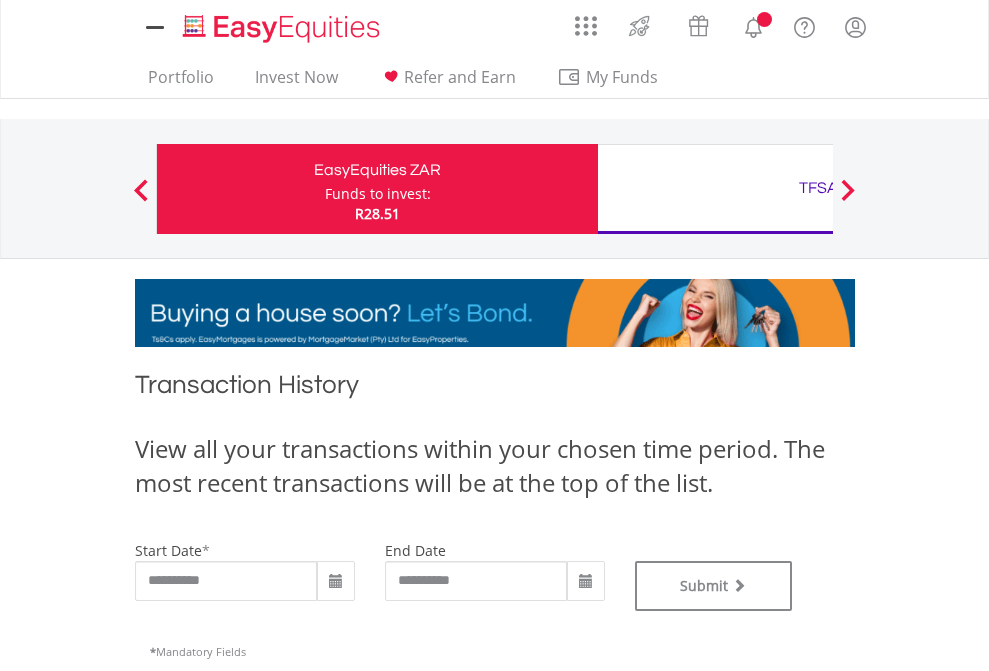 click on "TFSA" at bounding box center (818, 188) 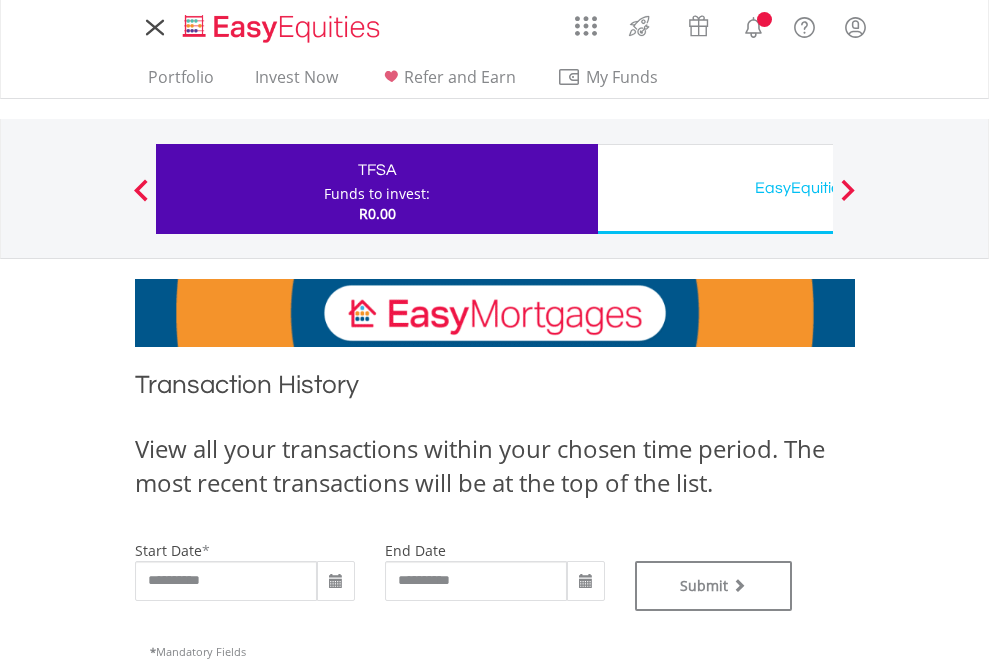 scroll, scrollTop: 0, scrollLeft: 0, axis: both 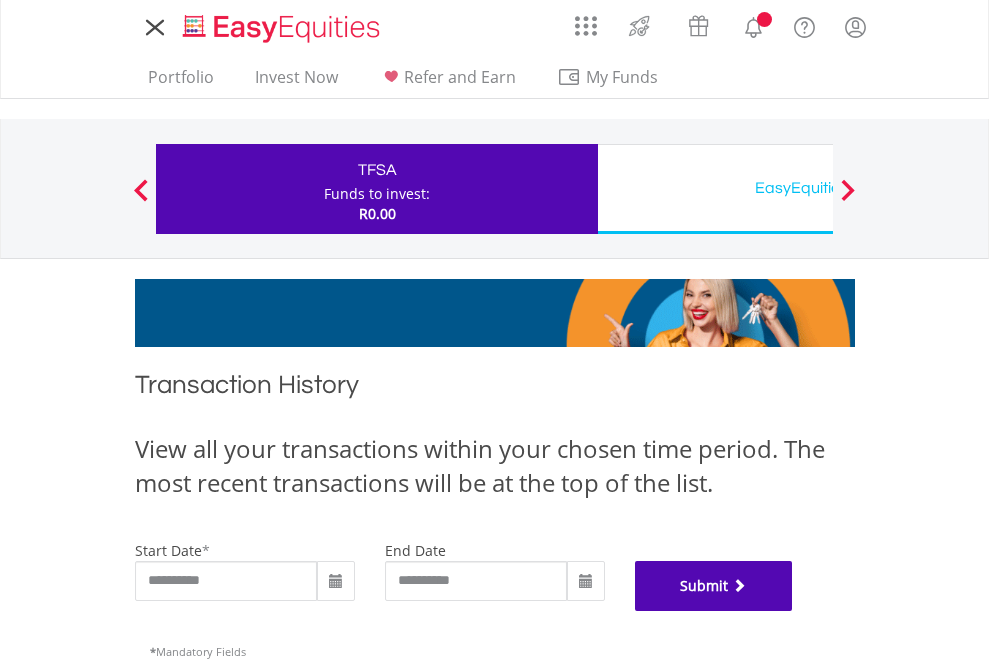 click on "Submit" at bounding box center (714, 586) 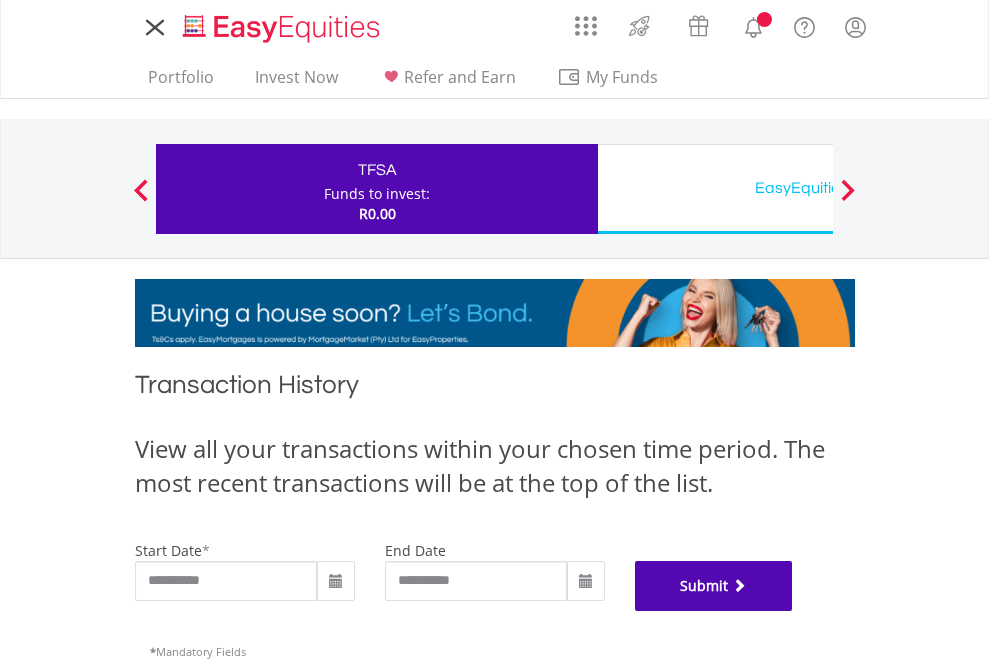 scroll, scrollTop: 811, scrollLeft: 0, axis: vertical 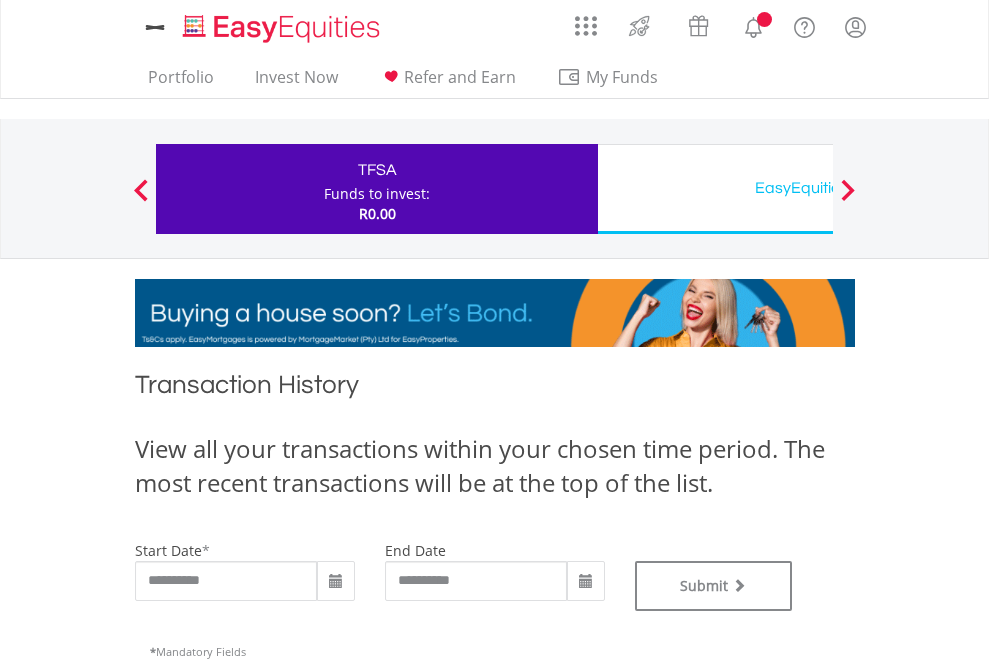 click on "EasyEquities USD" at bounding box center [818, 188] 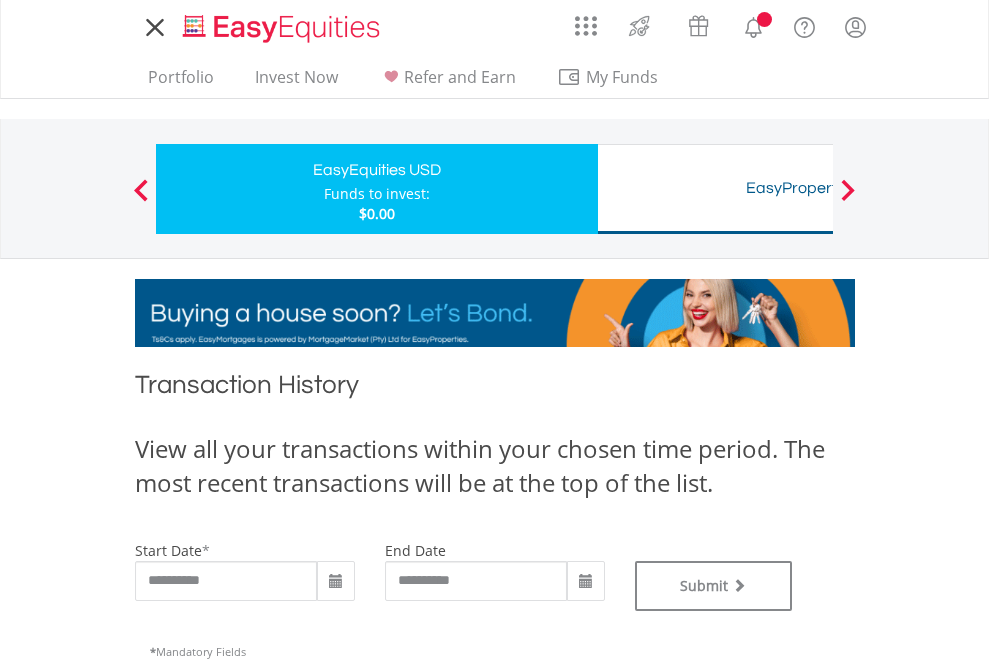scroll, scrollTop: 0, scrollLeft: 0, axis: both 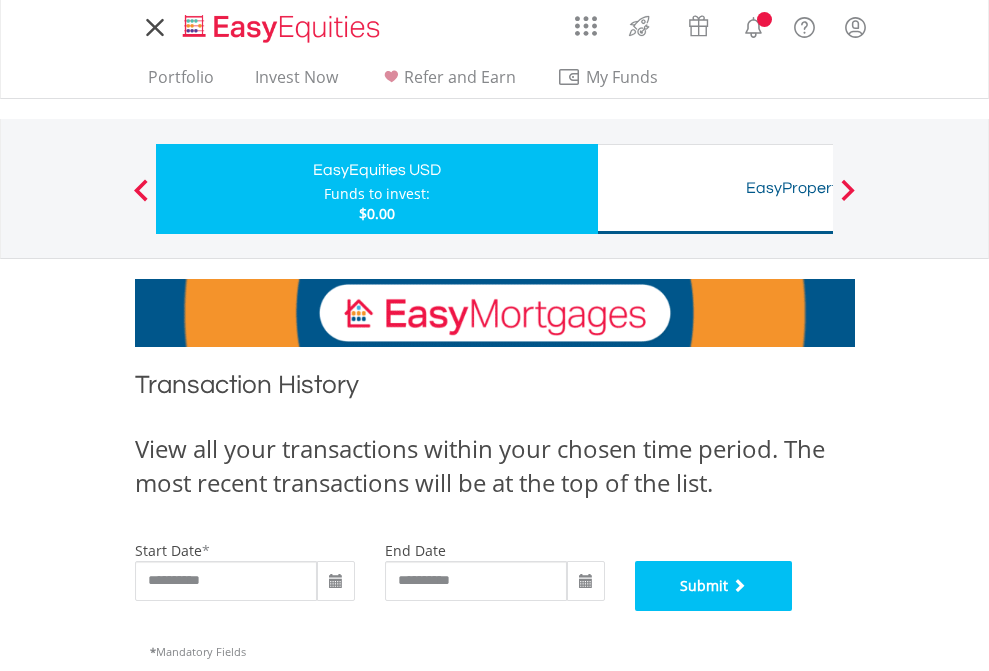 click on "Submit" at bounding box center [714, 586] 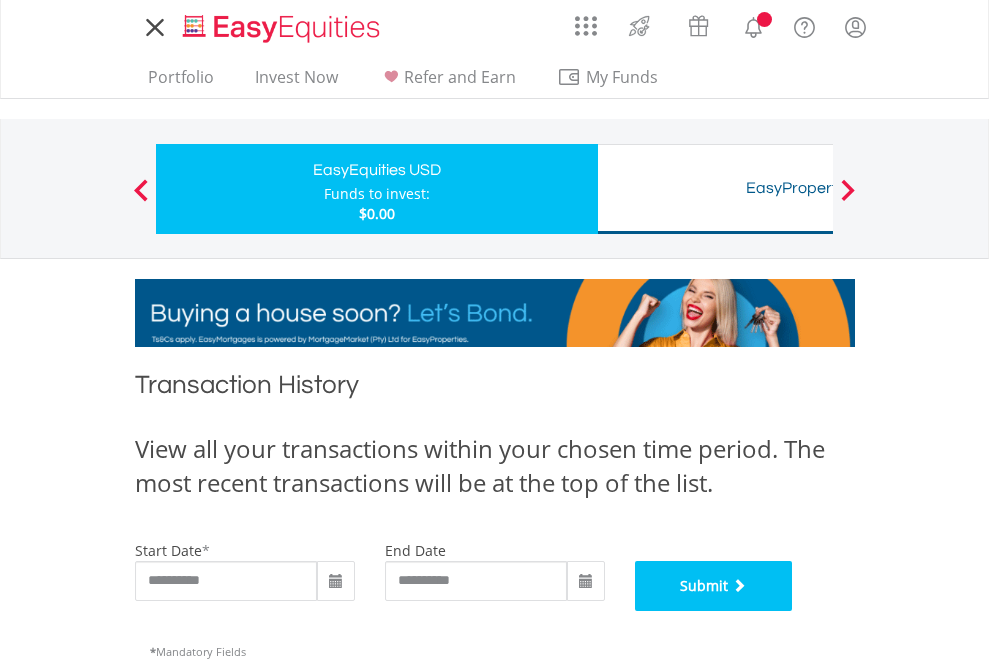 scroll, scrollTop: 811, scrollLeft: 0, axis: vertical 